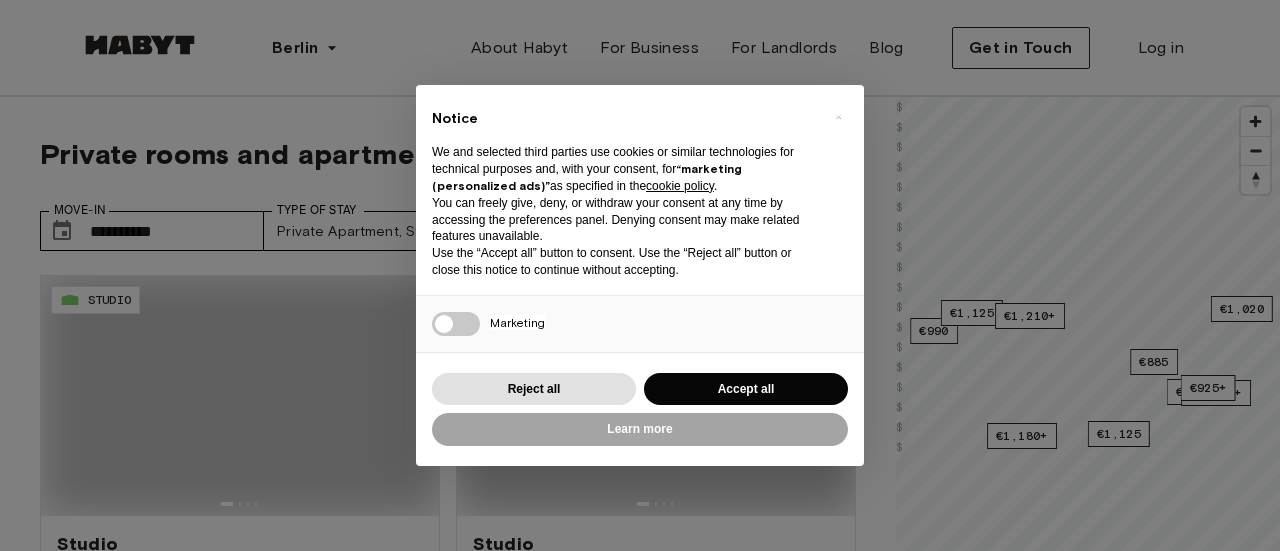 scroll, scrollTop: 0, scrollLeft: 0, axis: both 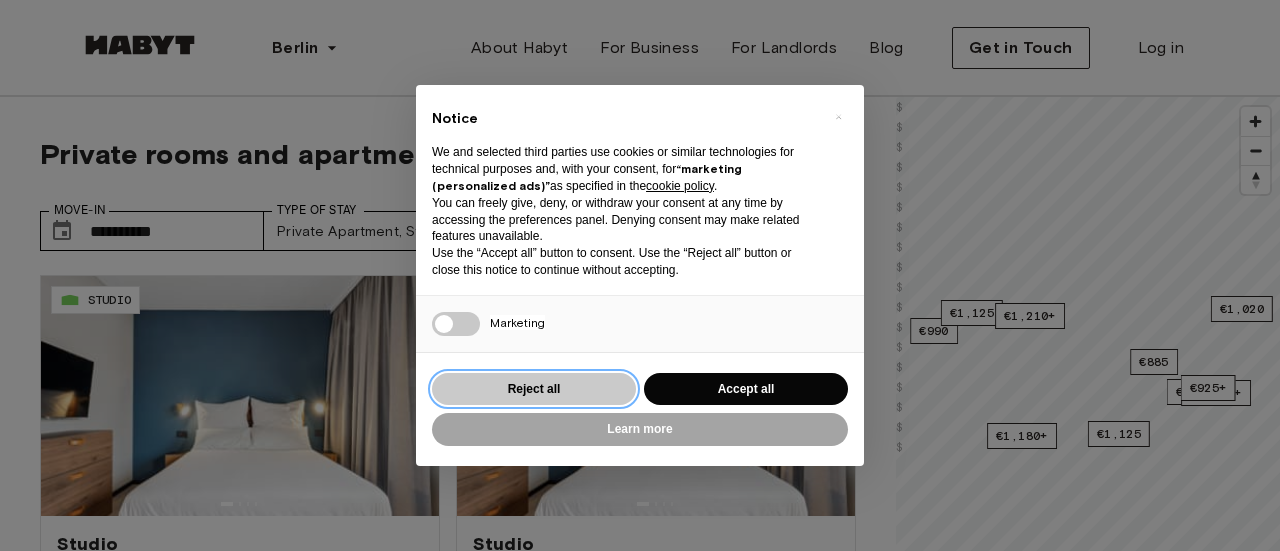 click on "Reject all" at bounding box center (534, 389) 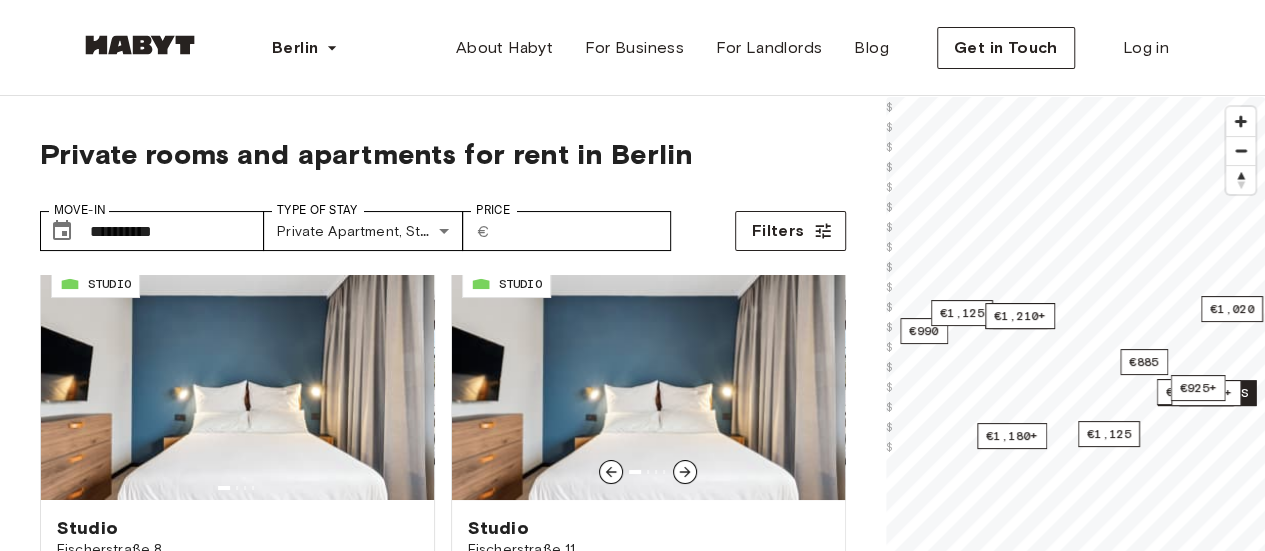scroll, scrollTop: 14, scrollLeft: 0, axis: vertical 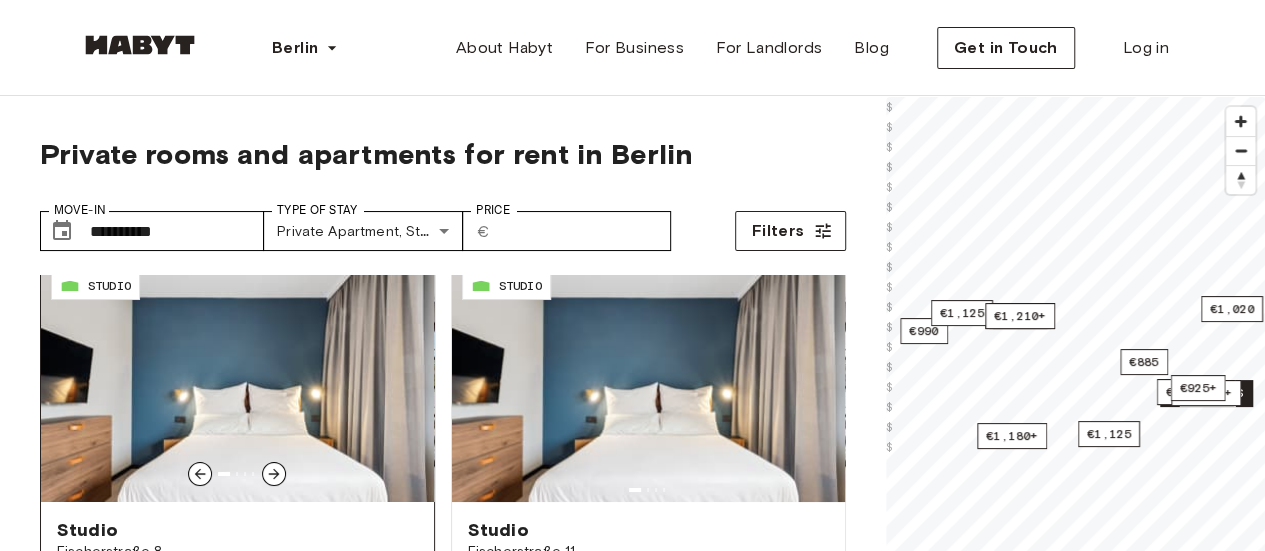 click at bounding box center (237, 382) 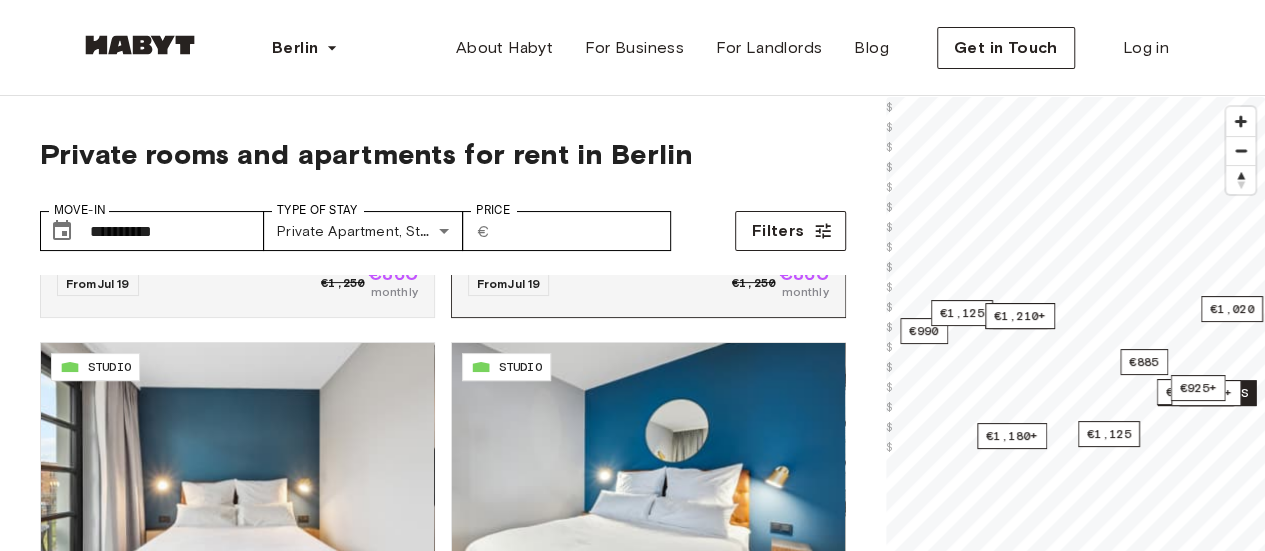 scroll, scrollTop: 385, scrollLeft: 0, axis: vertical 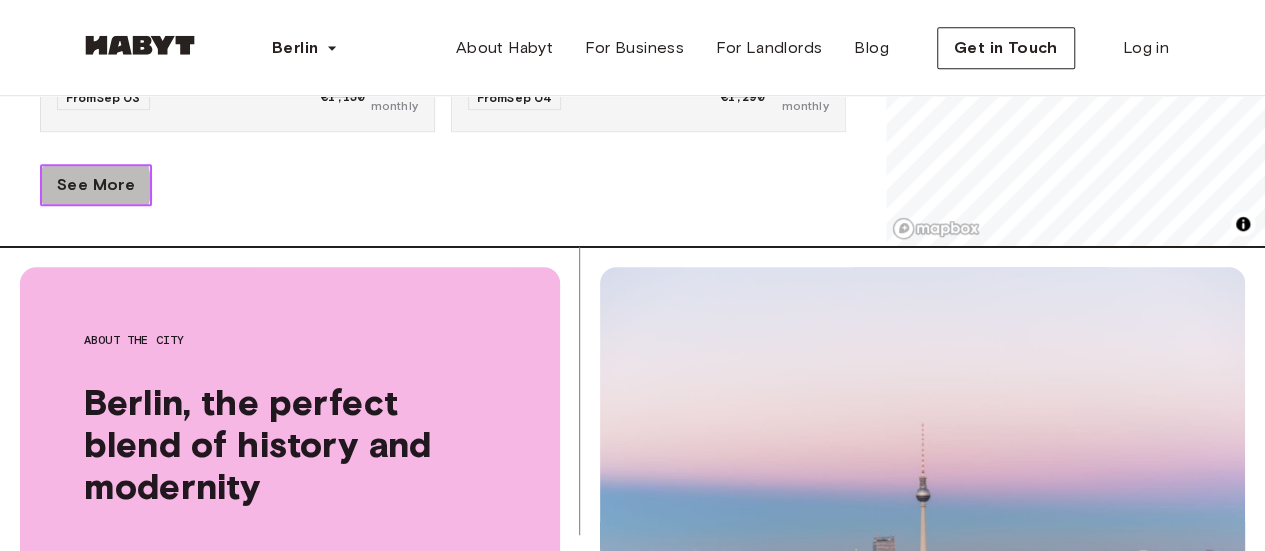 click on "See More" at bounding box center [96, 185] 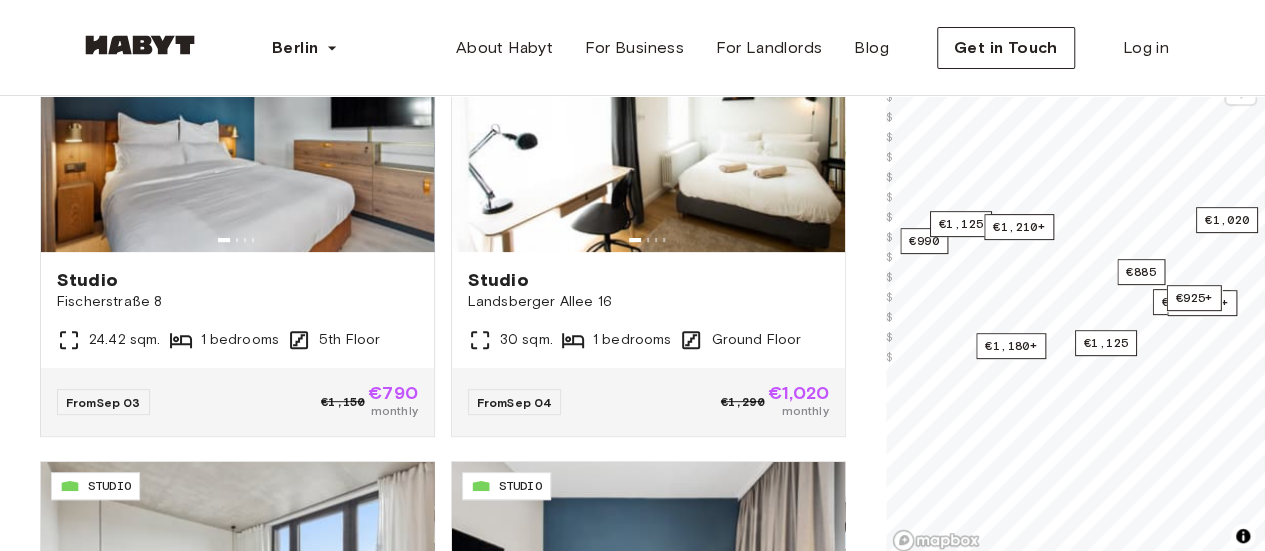scroll, scrollTop: 227, scrollLeft: 0, axis: vertical 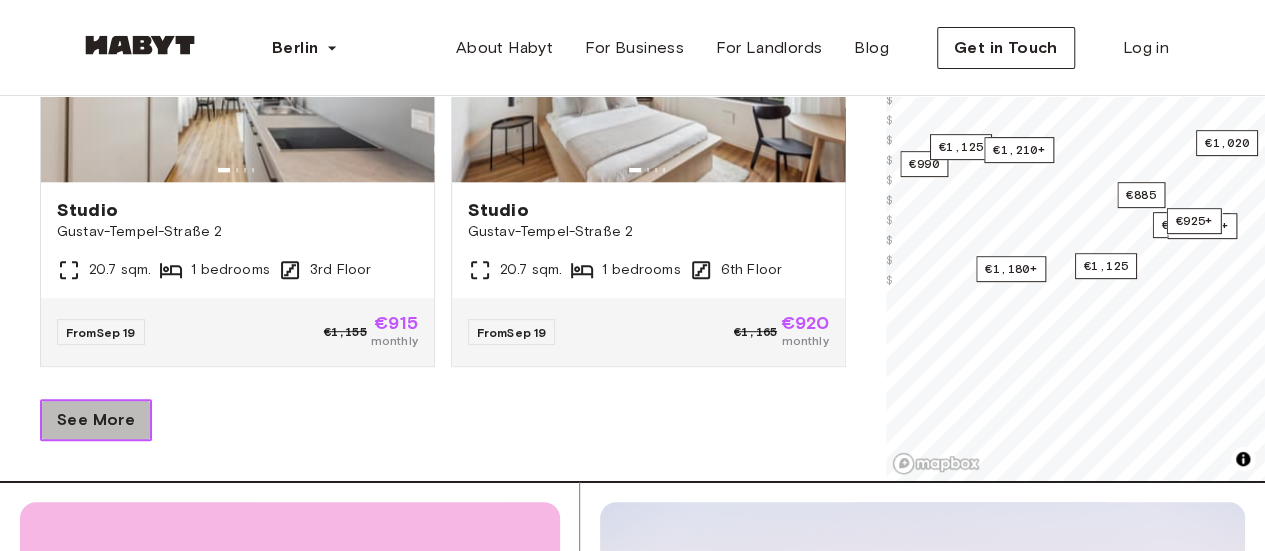 click on "See More" at bounding box center [96, 420] 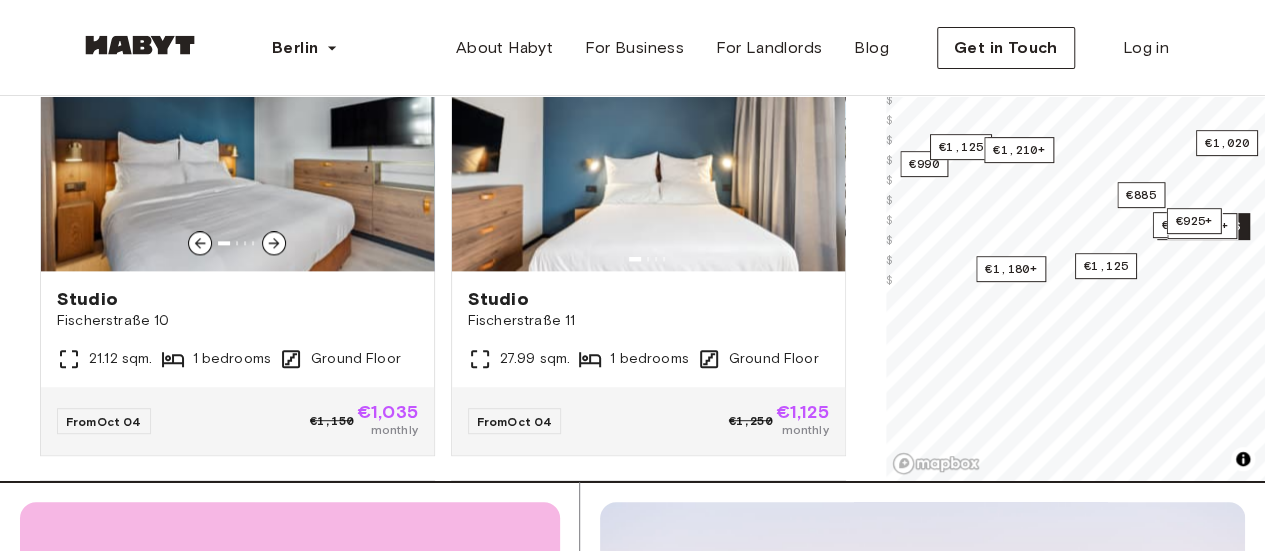 scroll, scrollTop: 13034, scrollLeft: 0, axis: vertical 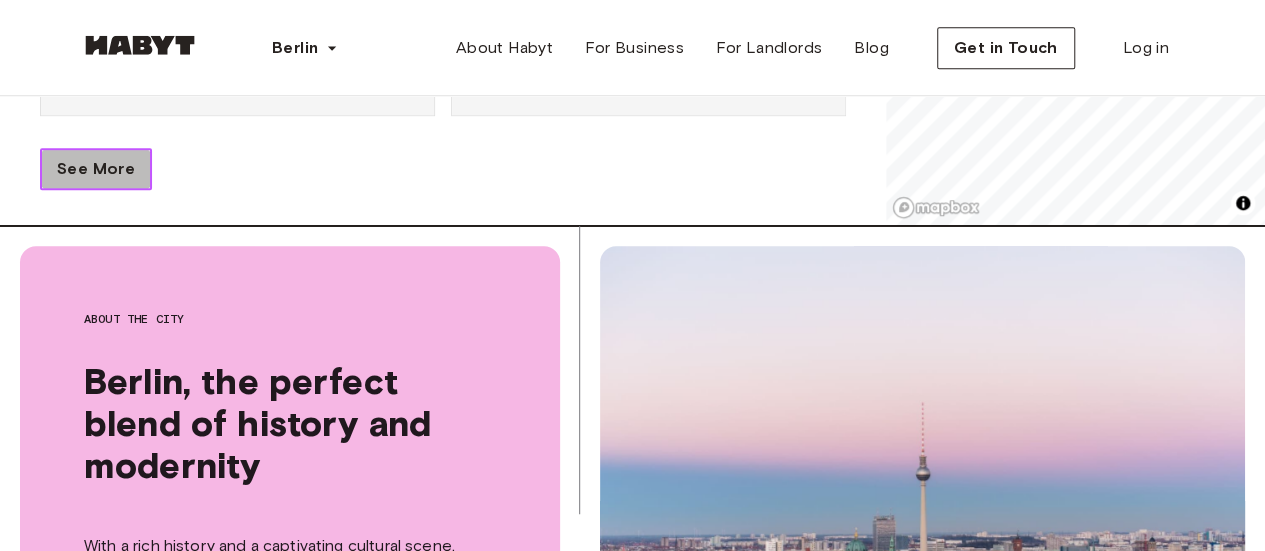 click on "See More" at bounding box center (96, 169) 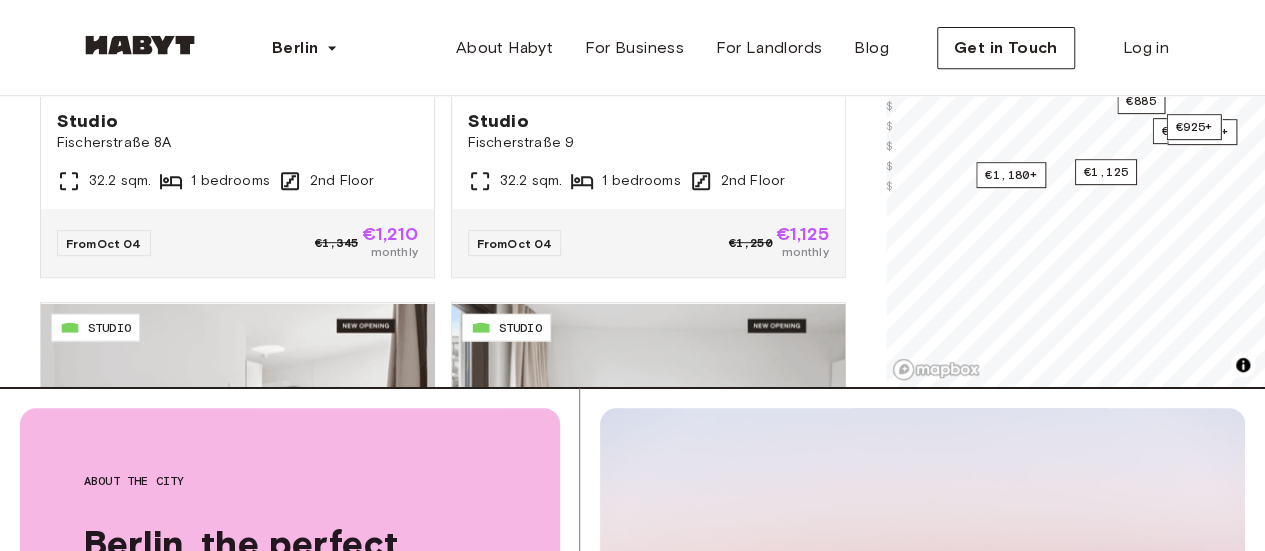 scroll, scrollTop: 419, scrollLeft: 0, axis: vertical 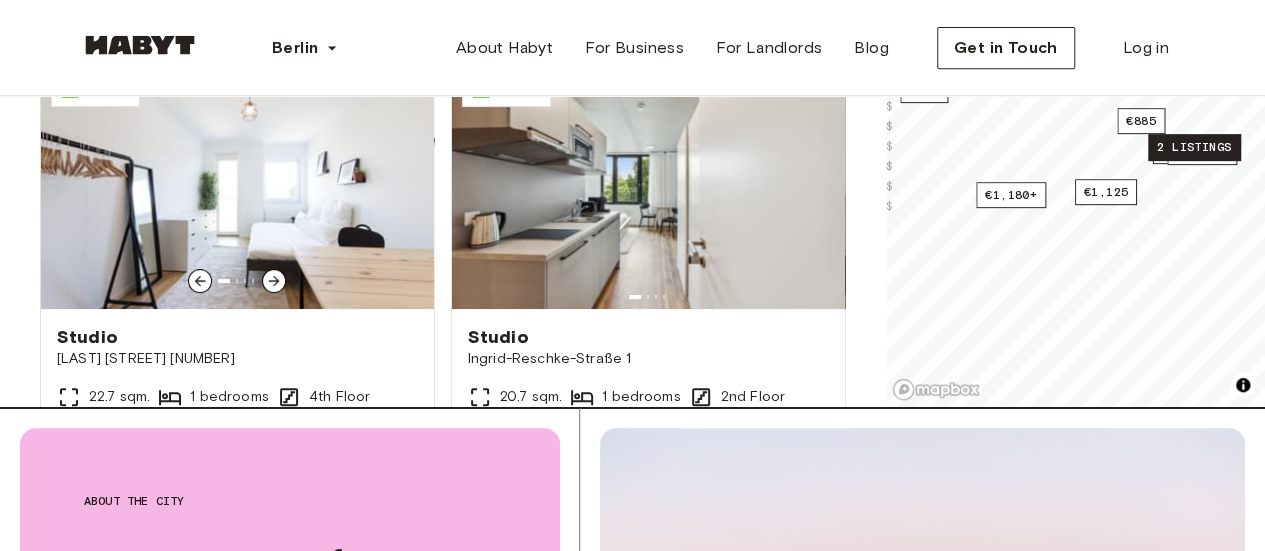 click at bounding box center (237, 189) 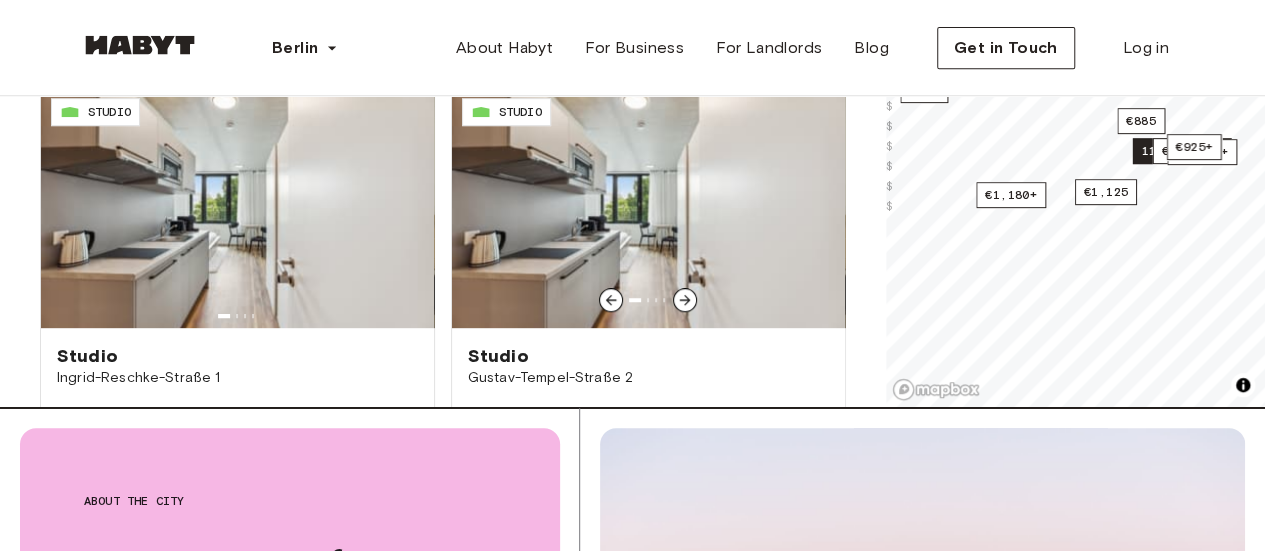 scroll, scrollTop: 15518, scrollLeft: 0, axis: vertical 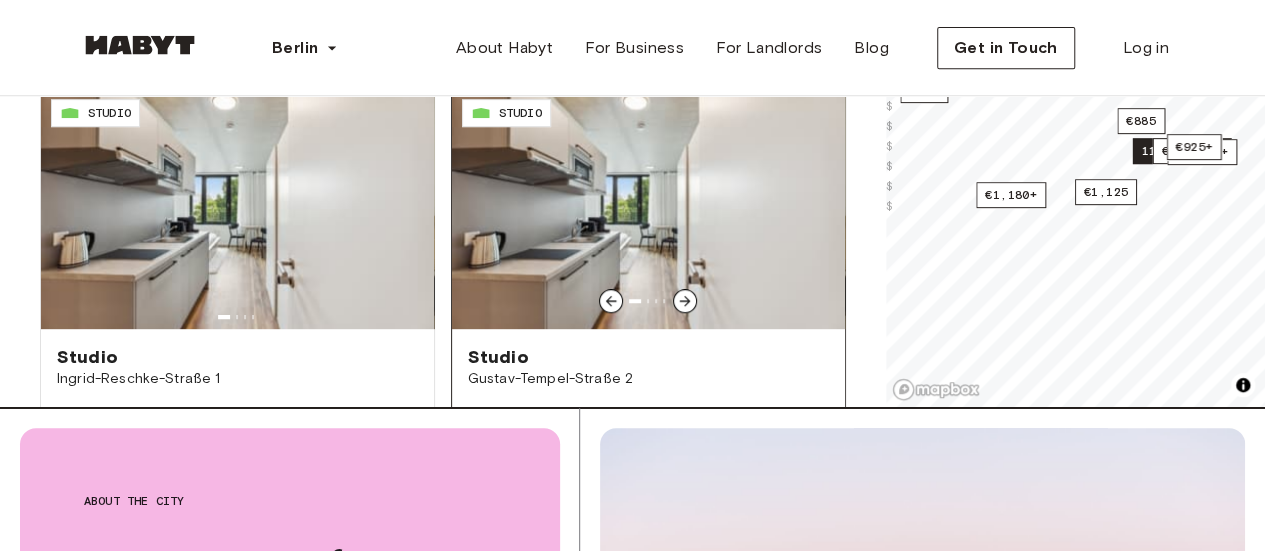 click at bounding box center [648, 209] 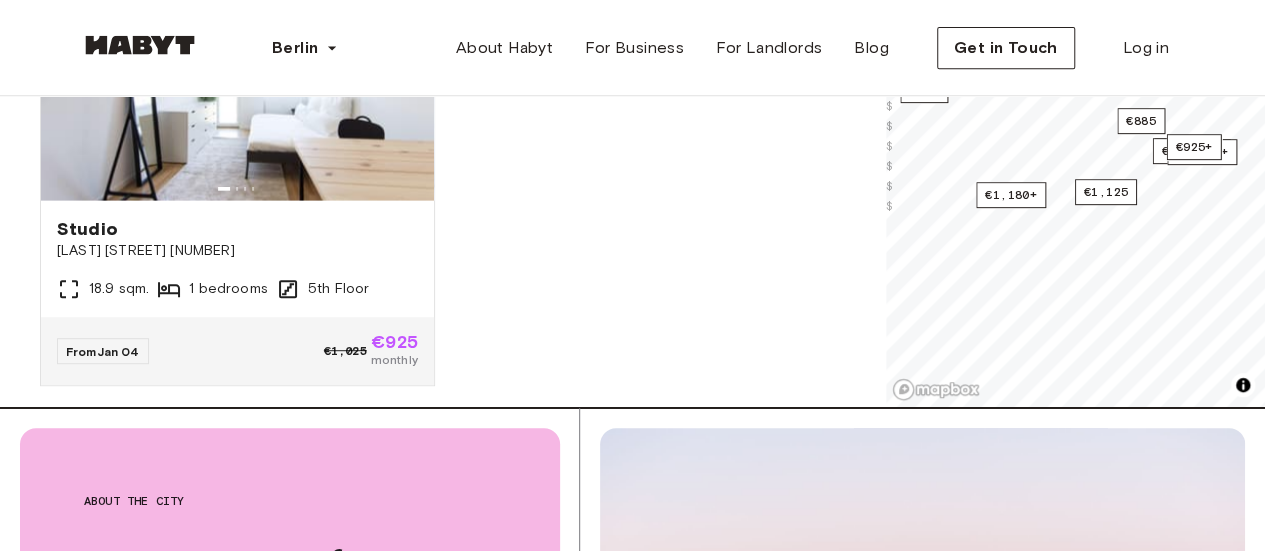 scroll, scrollTop: 17452, scrollLeft: 0, axis: vertical 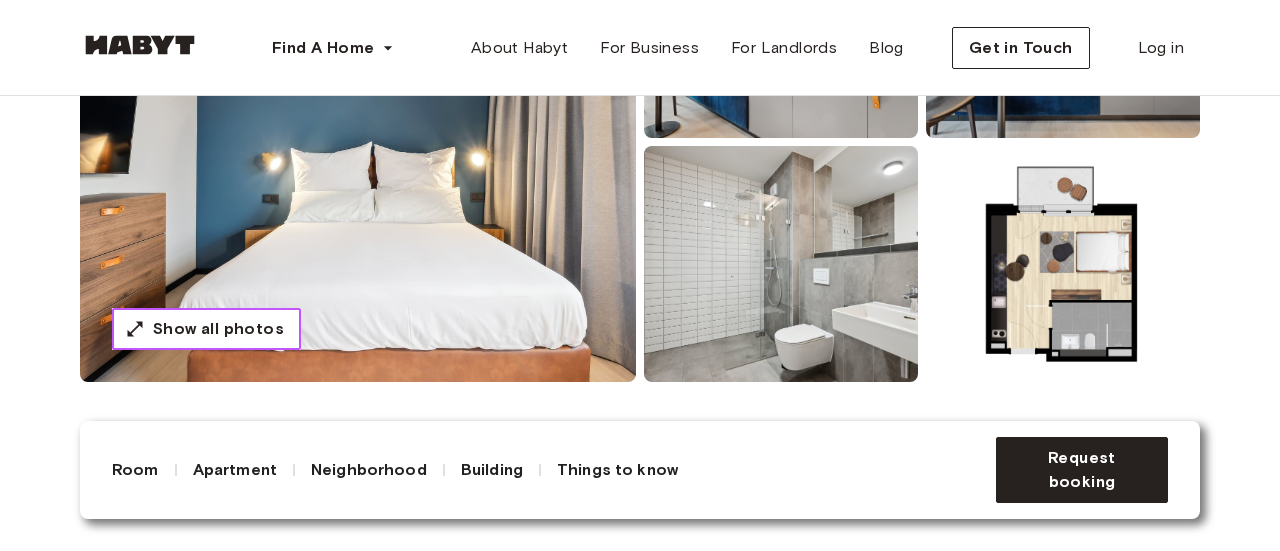 click on "Show all photos" at bounding box center (218, 329) 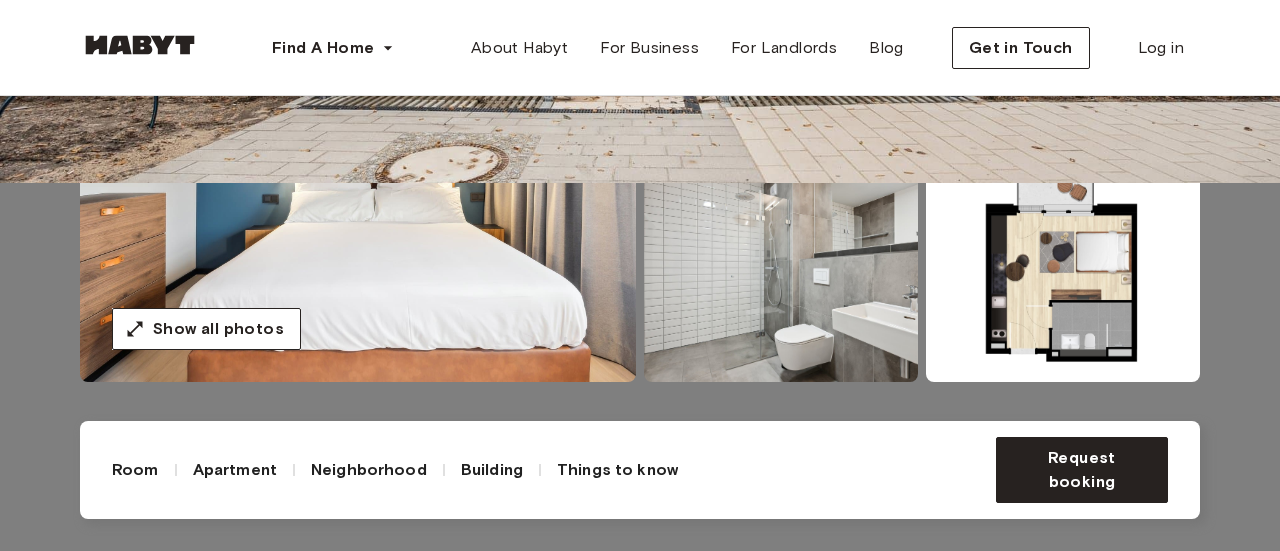 click at bounding box center (640, -93) 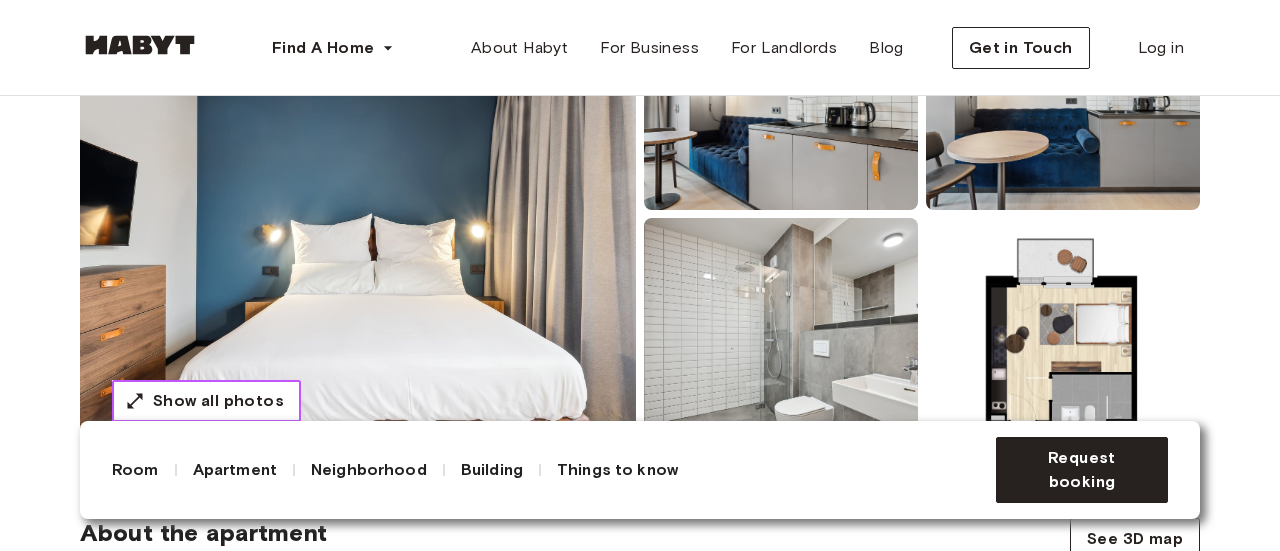scroll, scrollTop: 0, scrollLeft: 0, axis: both 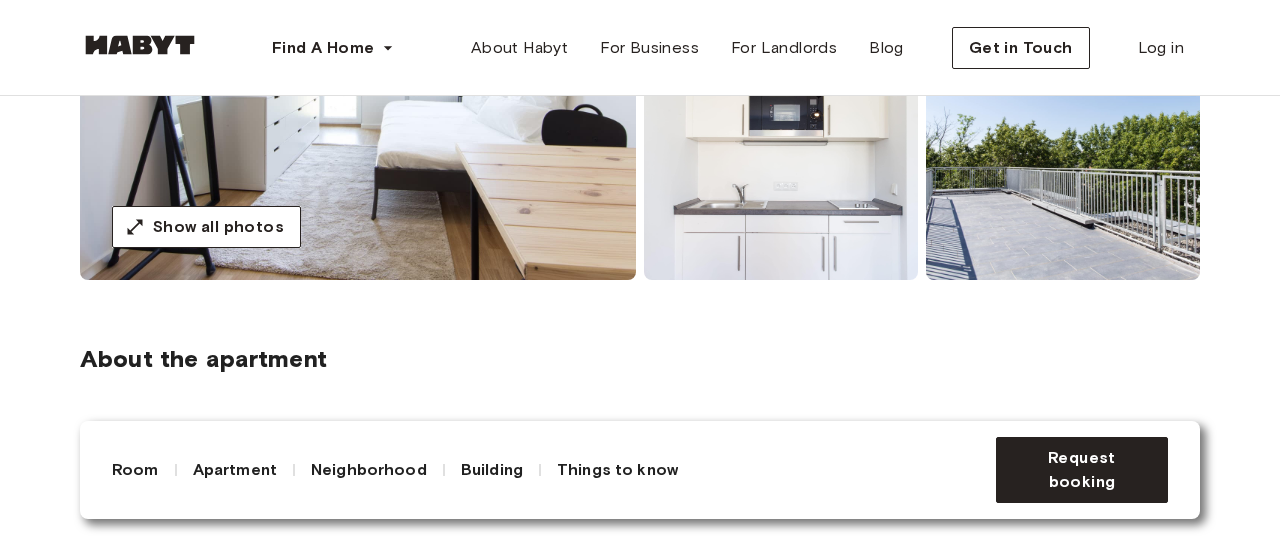 click at bounding box center [358, 40] 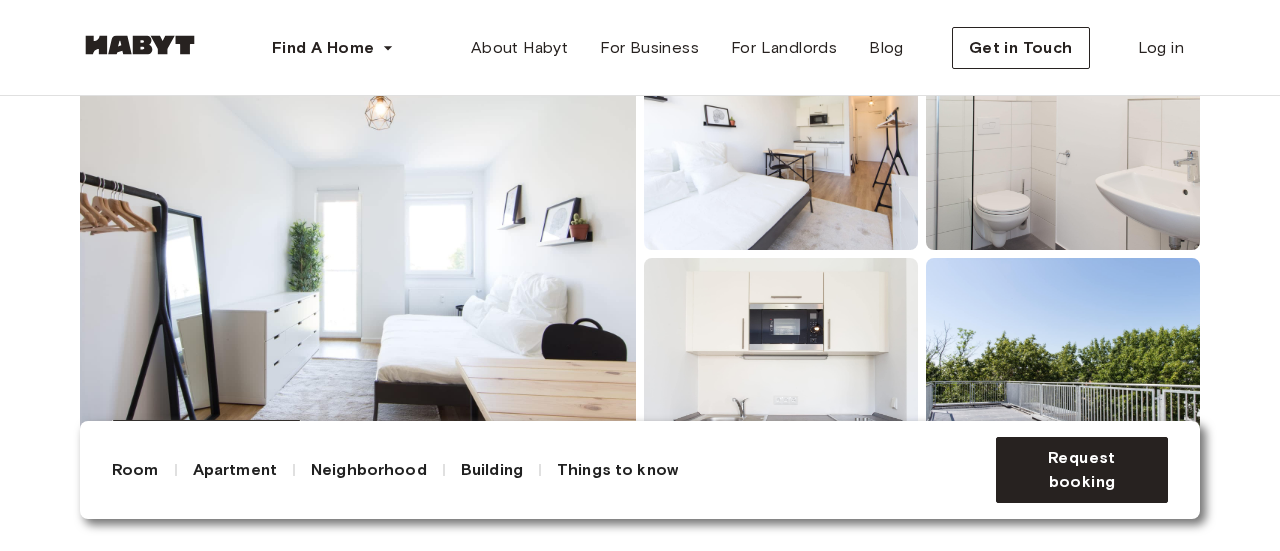scroll, scrollTop: 247, scrollLeft: 0, axis: vertical 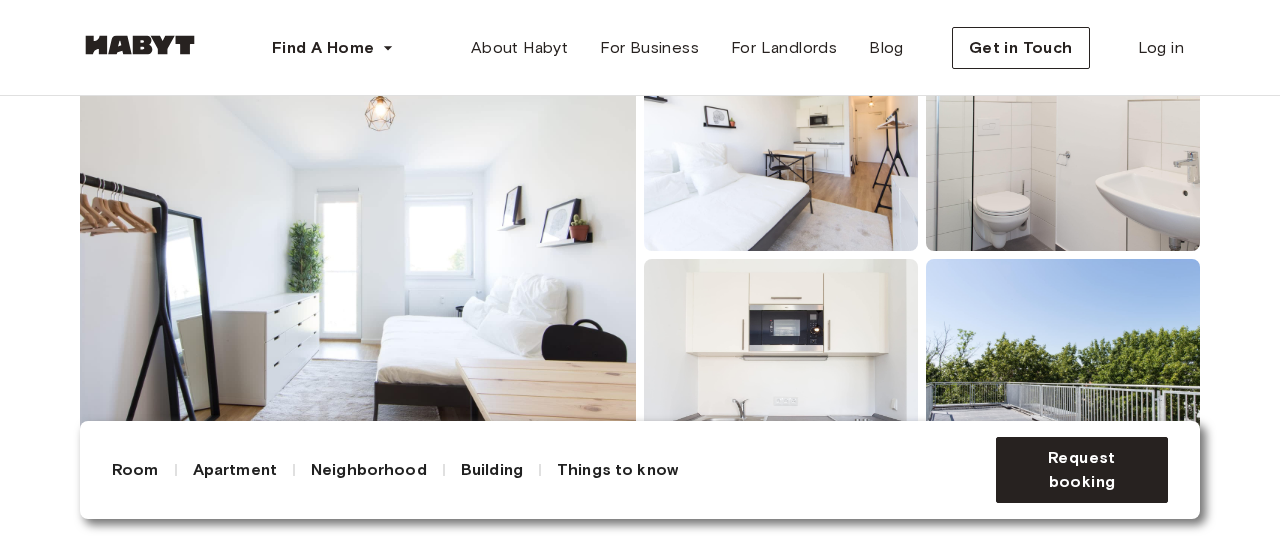 click on "Show all photos" at bounding box center (218, 442) 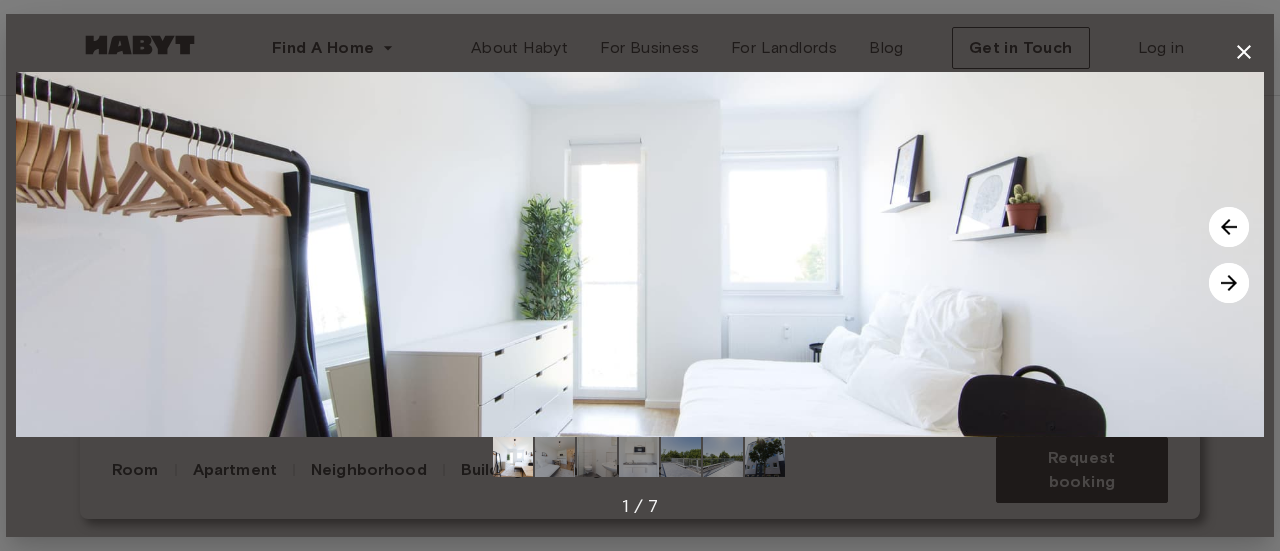 click at bounding box center (1229, 283) 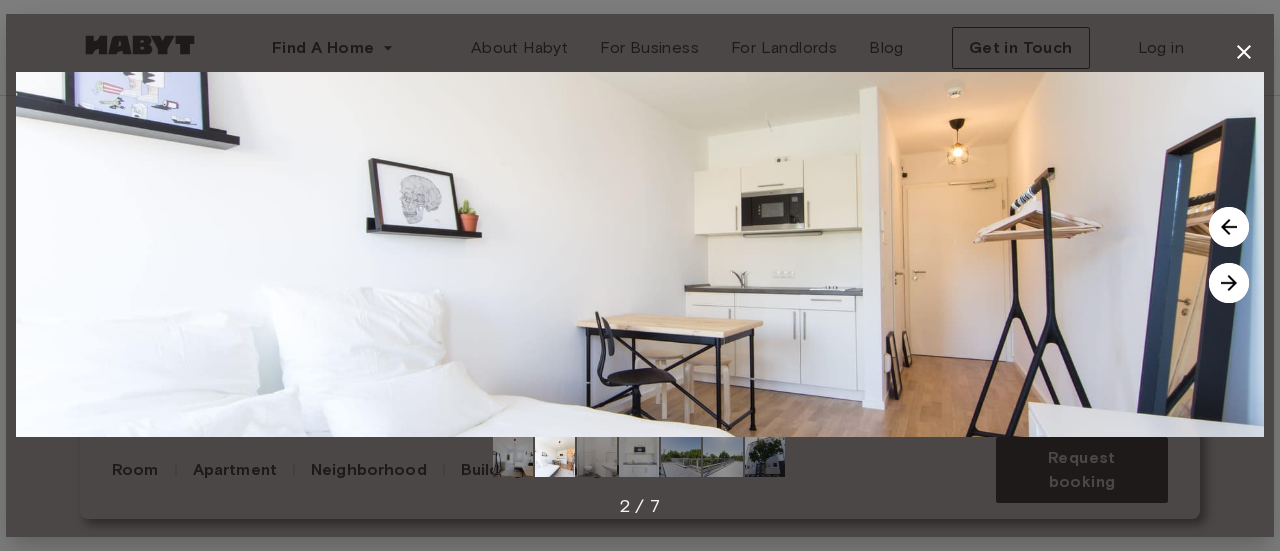 click at bounding box center (1229, 283) 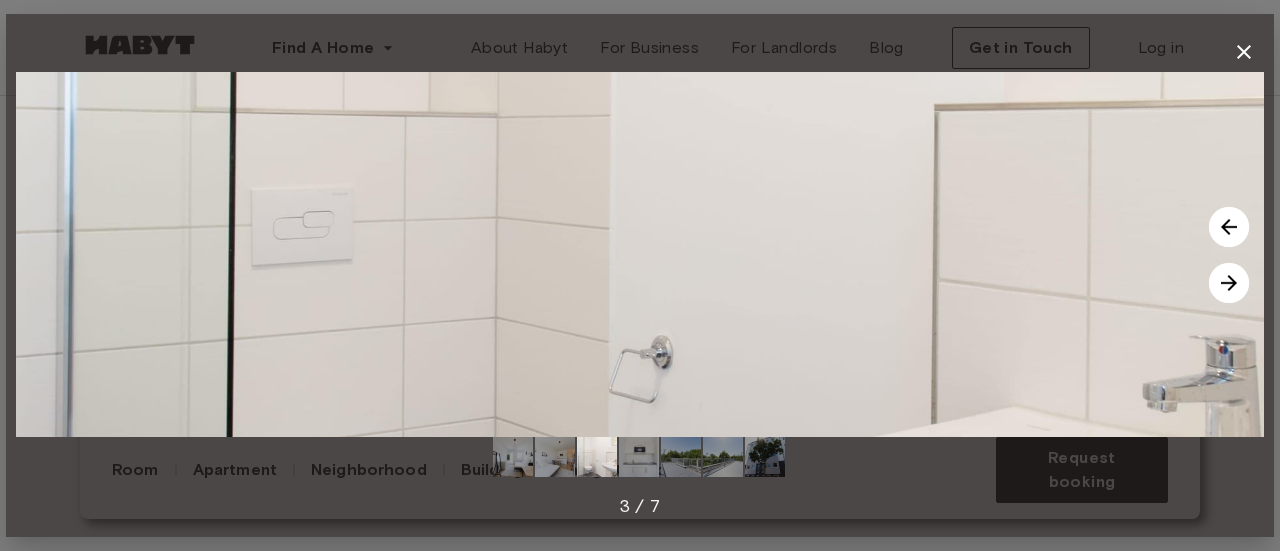 click at bounding box center (1229, 283) 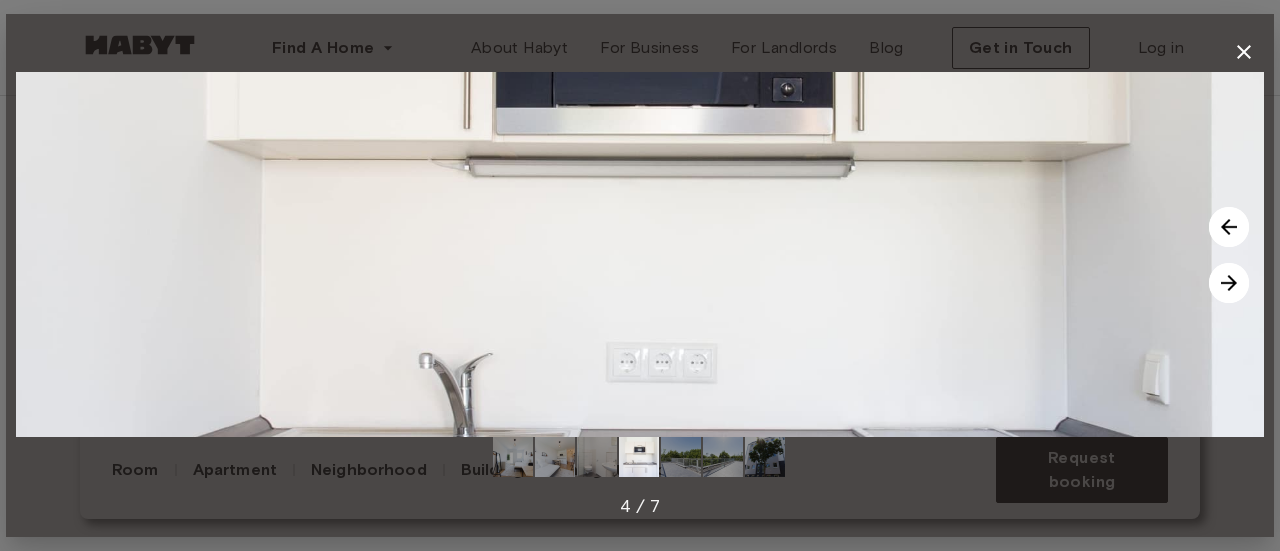click at bounding box center (1229, 283) 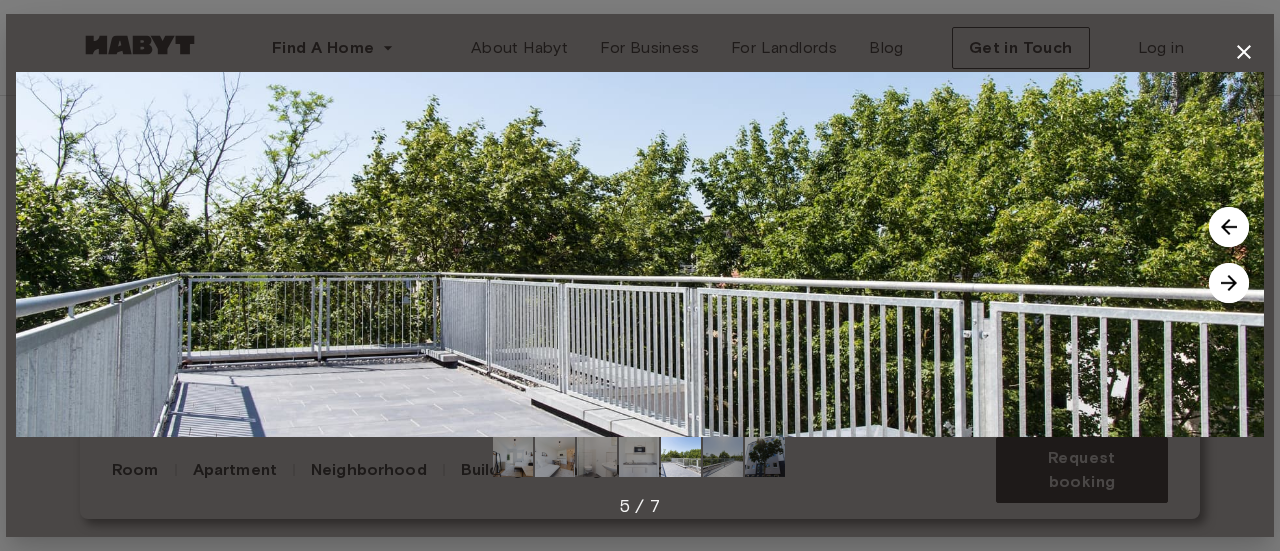 click at bounding box center [1229, 283] 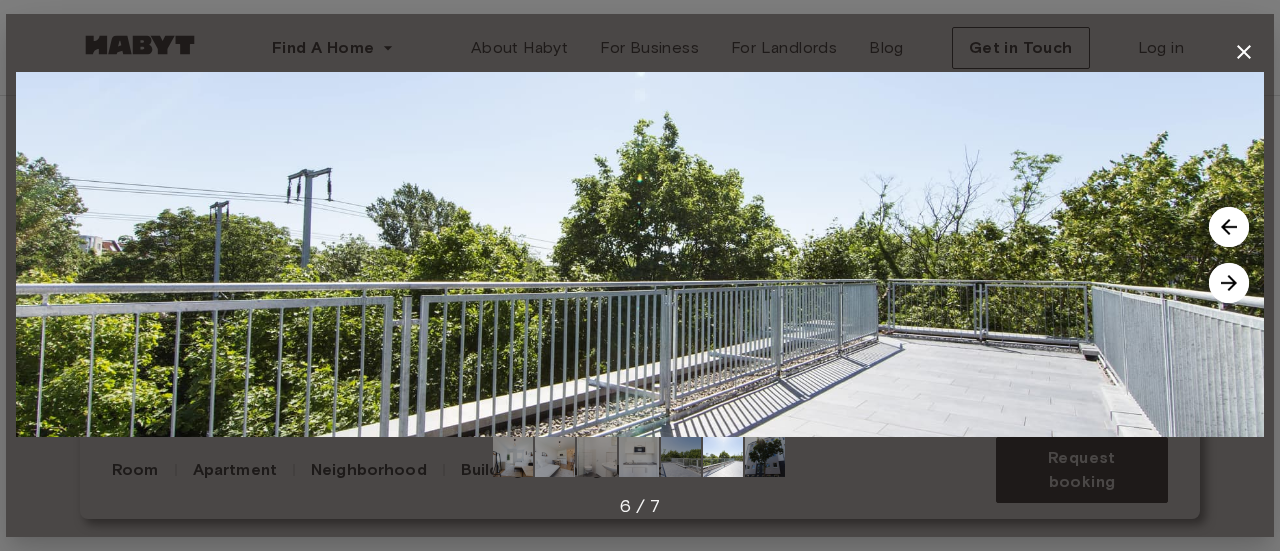 click at bounding box center [1229, 283] 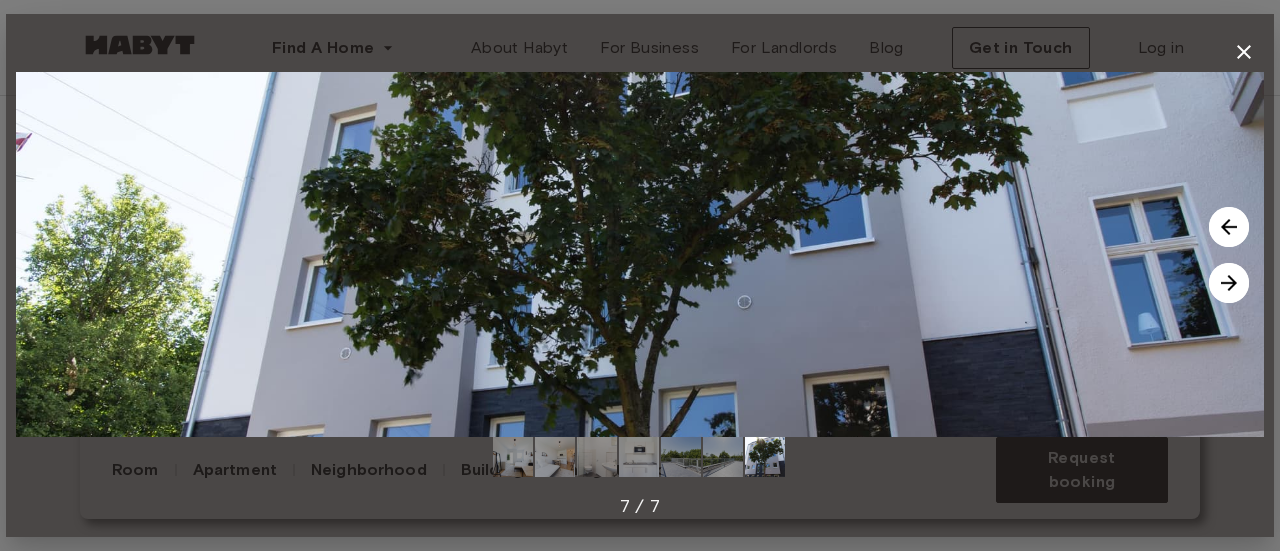click at bounding box center [1229, 283] 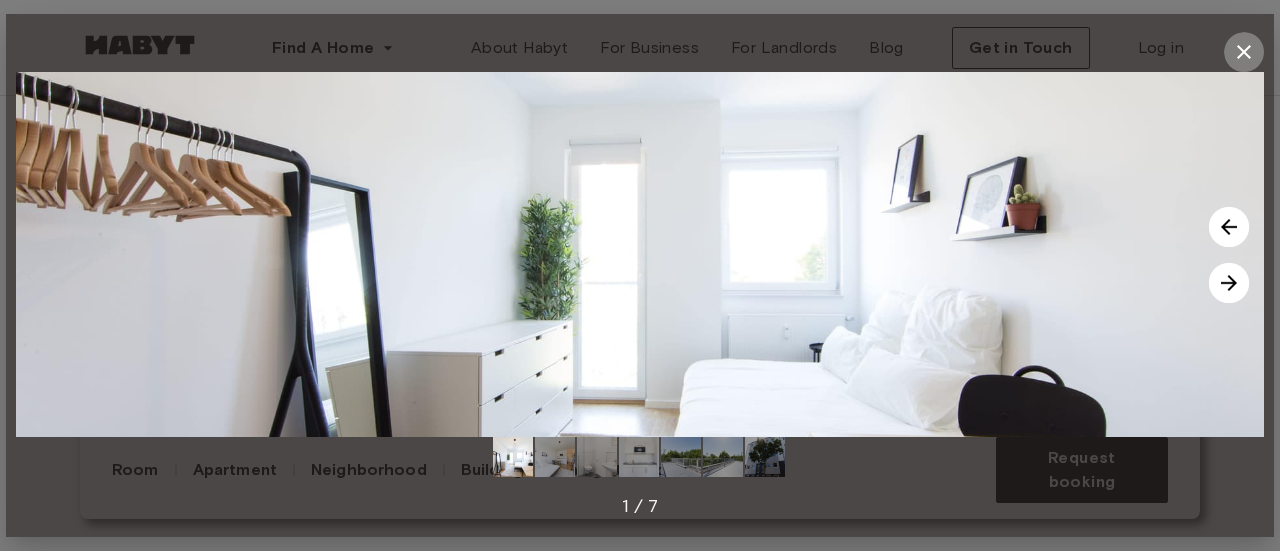 click 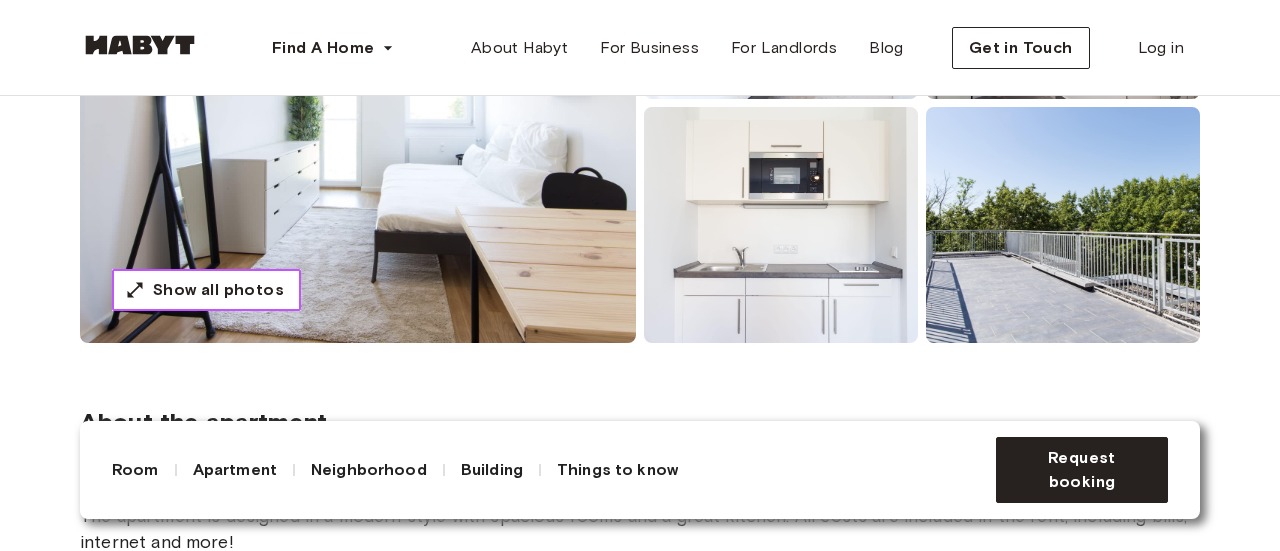 scroll, scrollTop: 516, scrollLeft: 0, axis: vertical 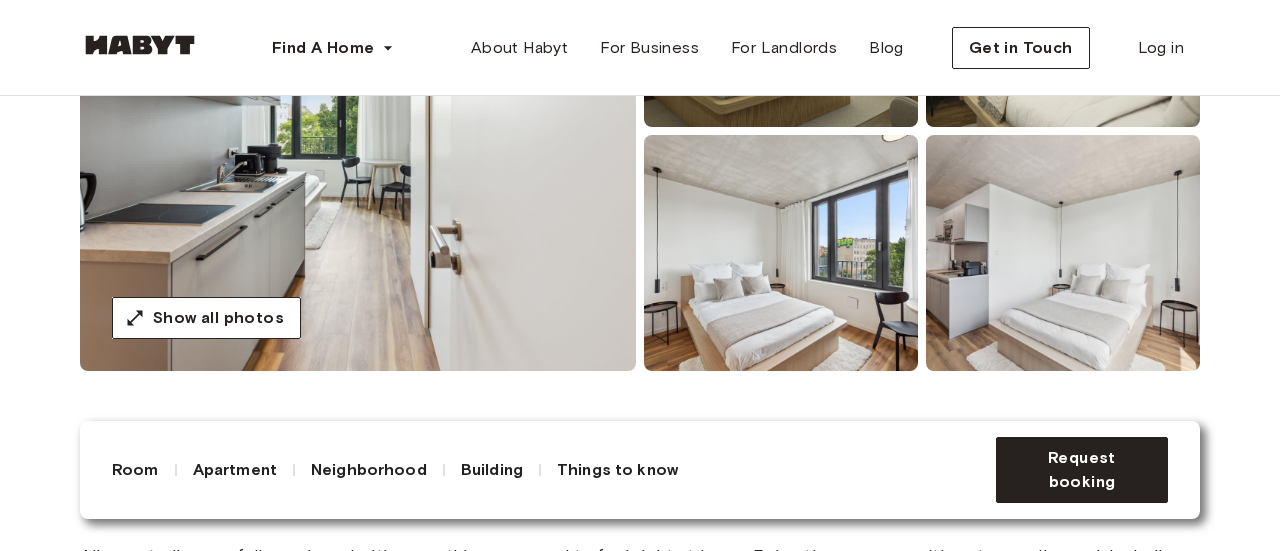 click at bounding box center [358, 131] 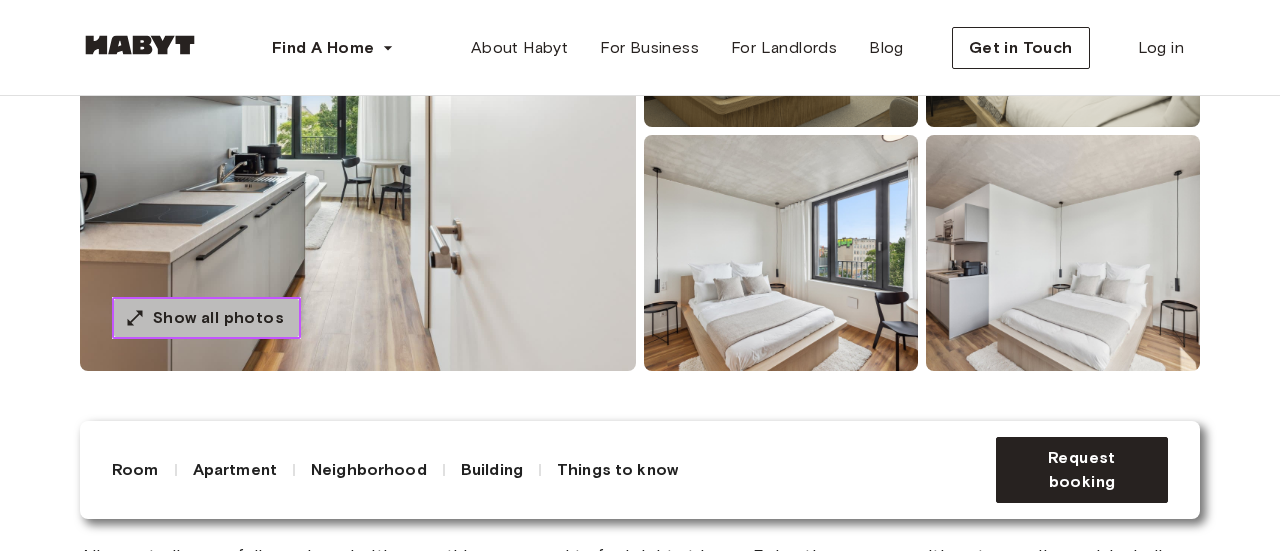 click on "Show all photos" at bounding box center [218, 318] 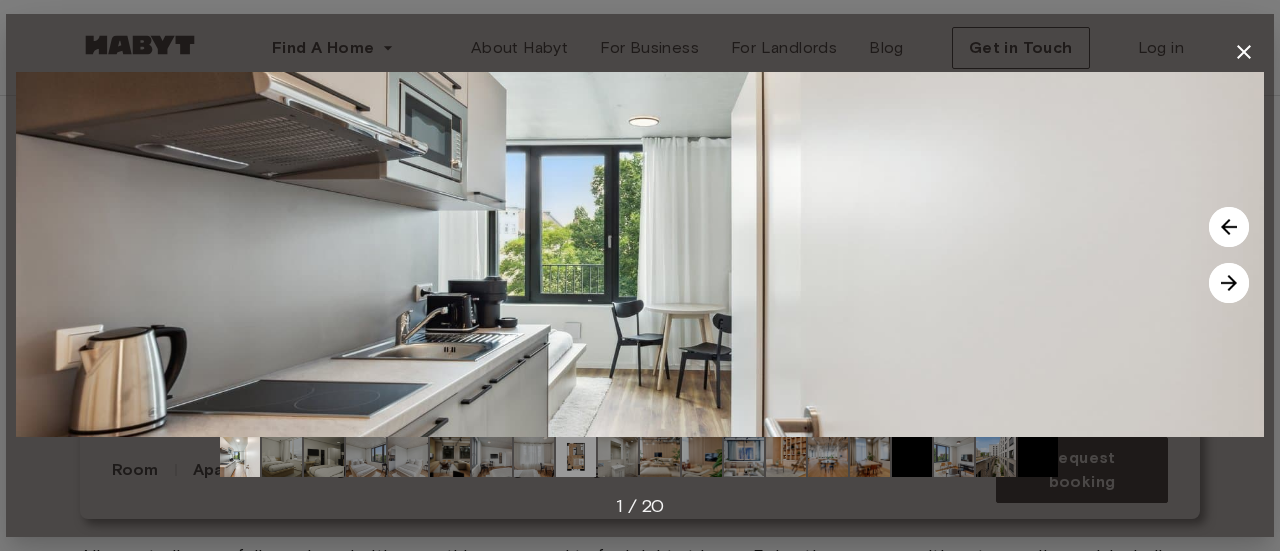 click at bounding box center [1229, 283] 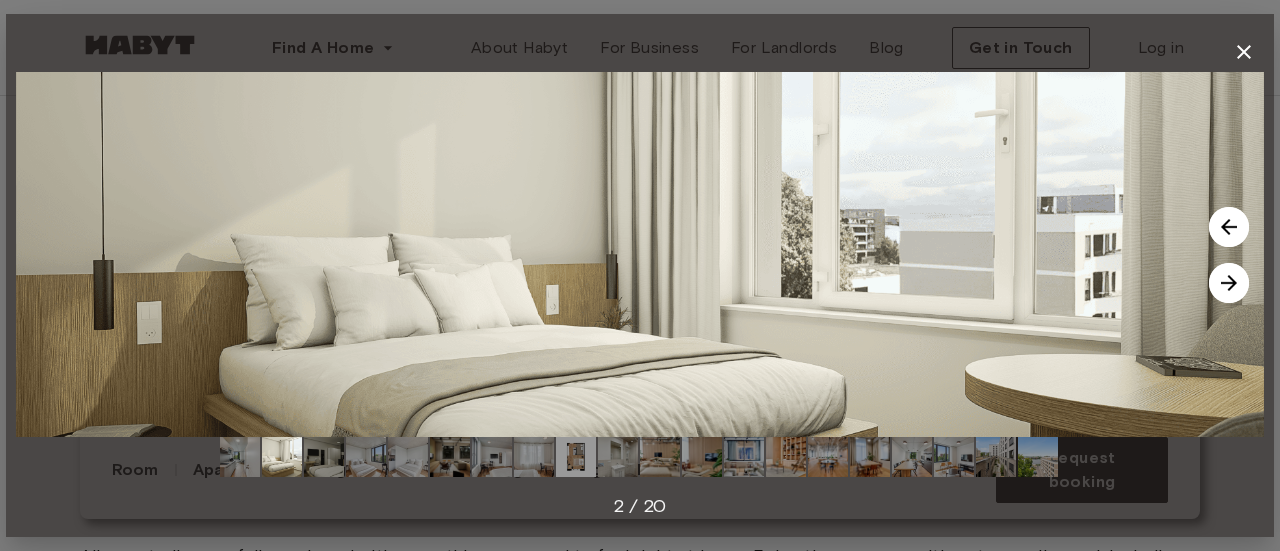 click at bounding box center (1229, 283) 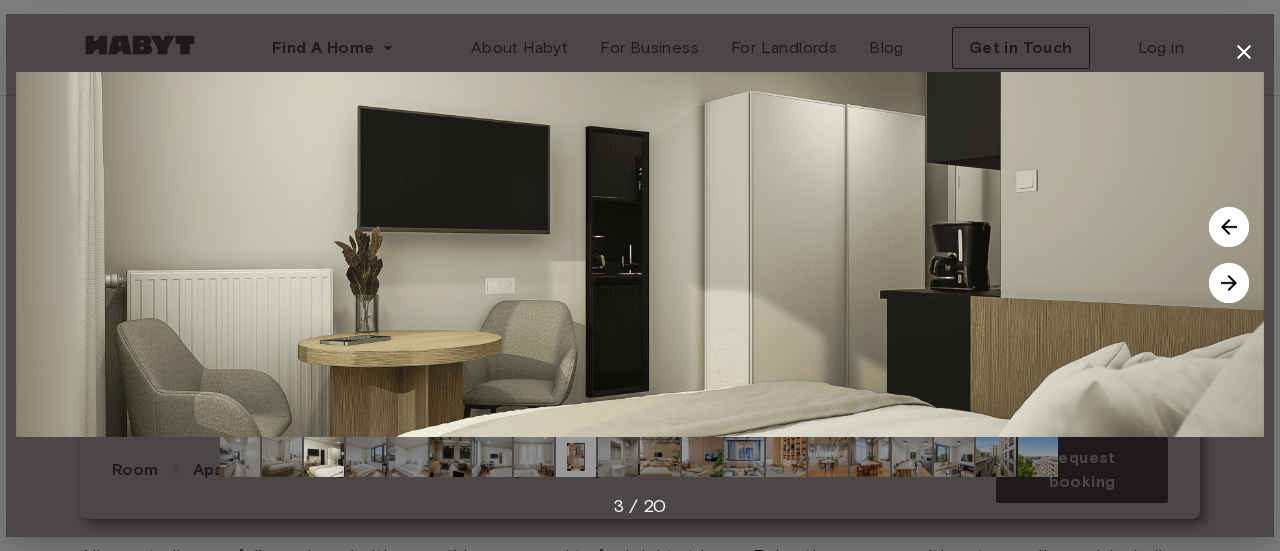 click at bounding box center (1229, 283) 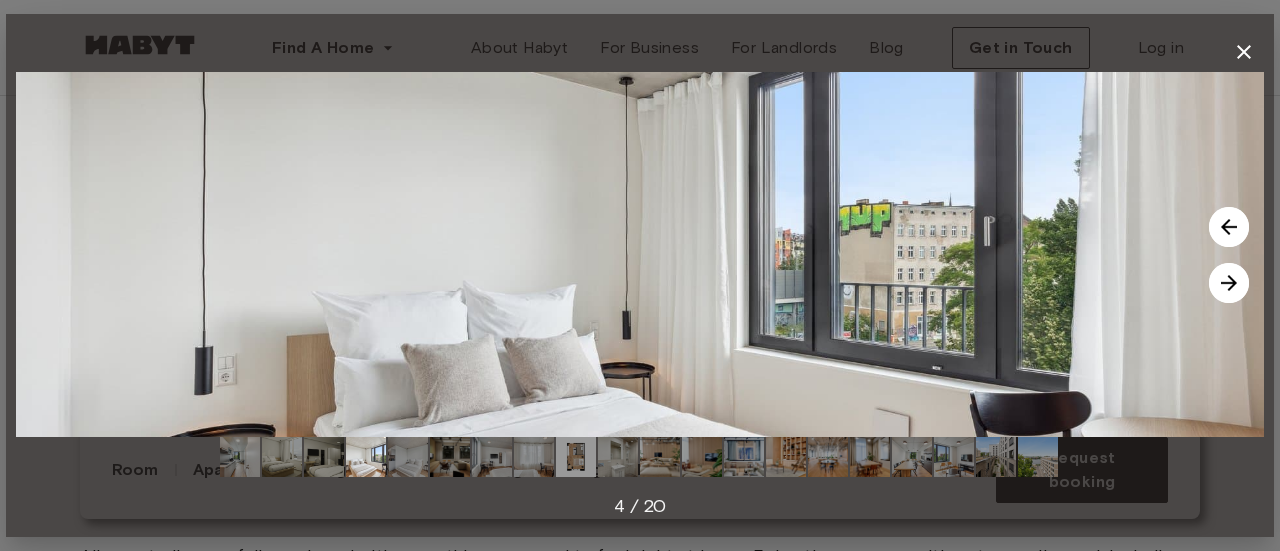 click at bounding box center (1229, 283) 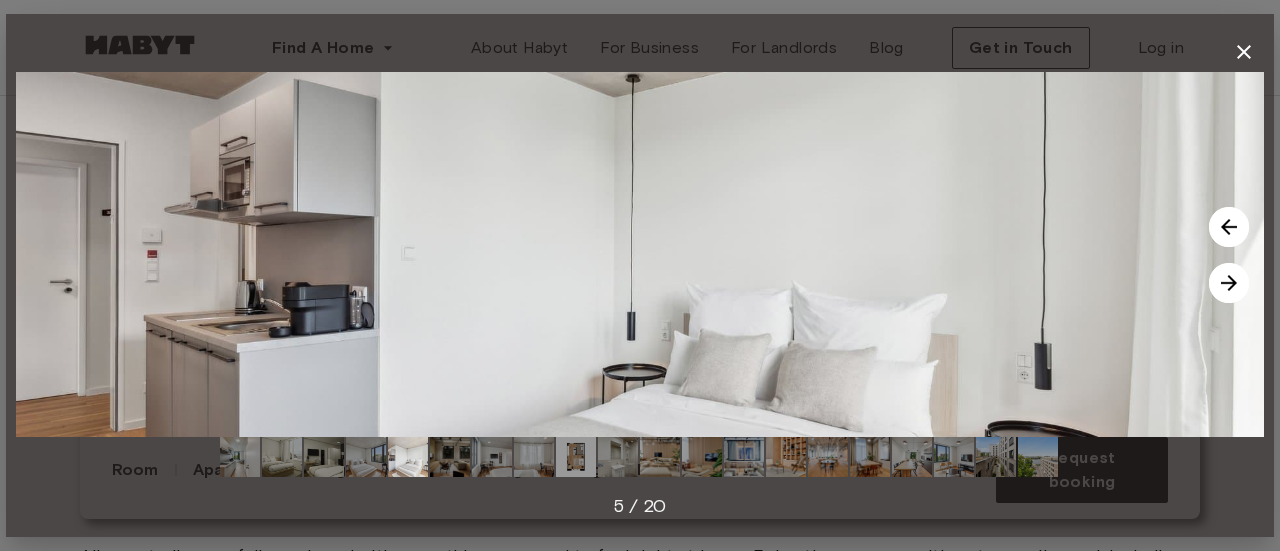 click at bounding box center [1229, 283] 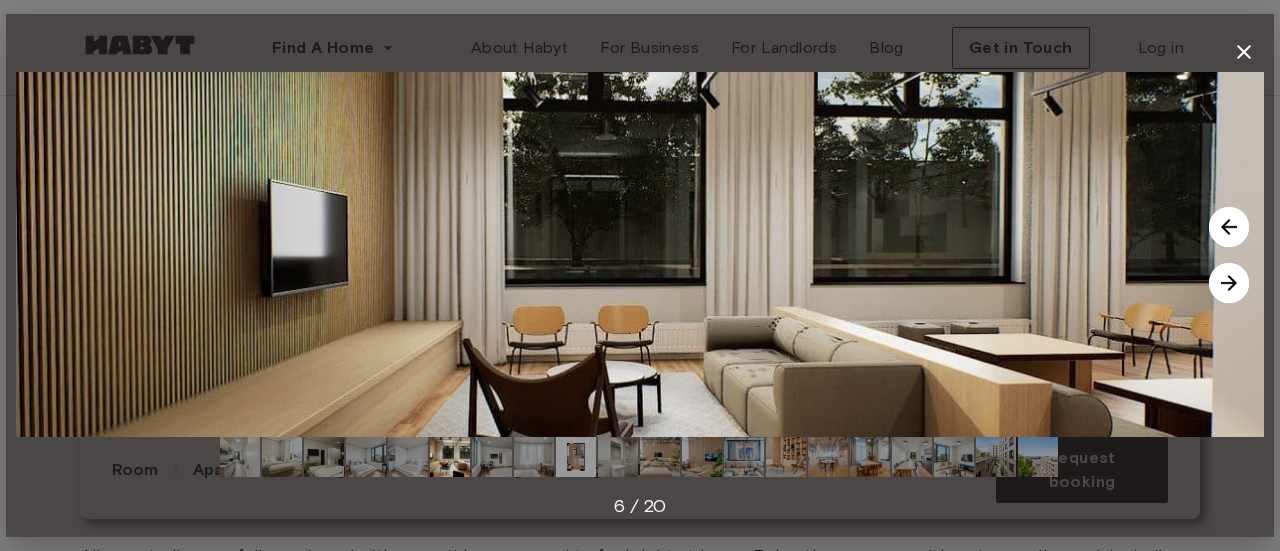 click at bounding box center [1229, 283] 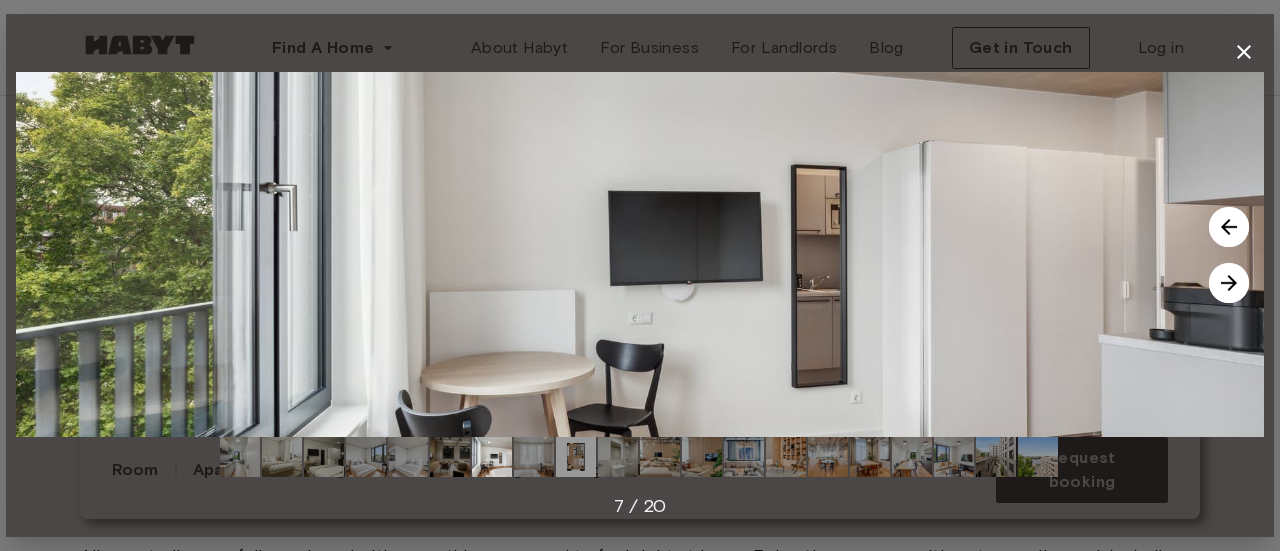 click at bounding box center (1229, 283) 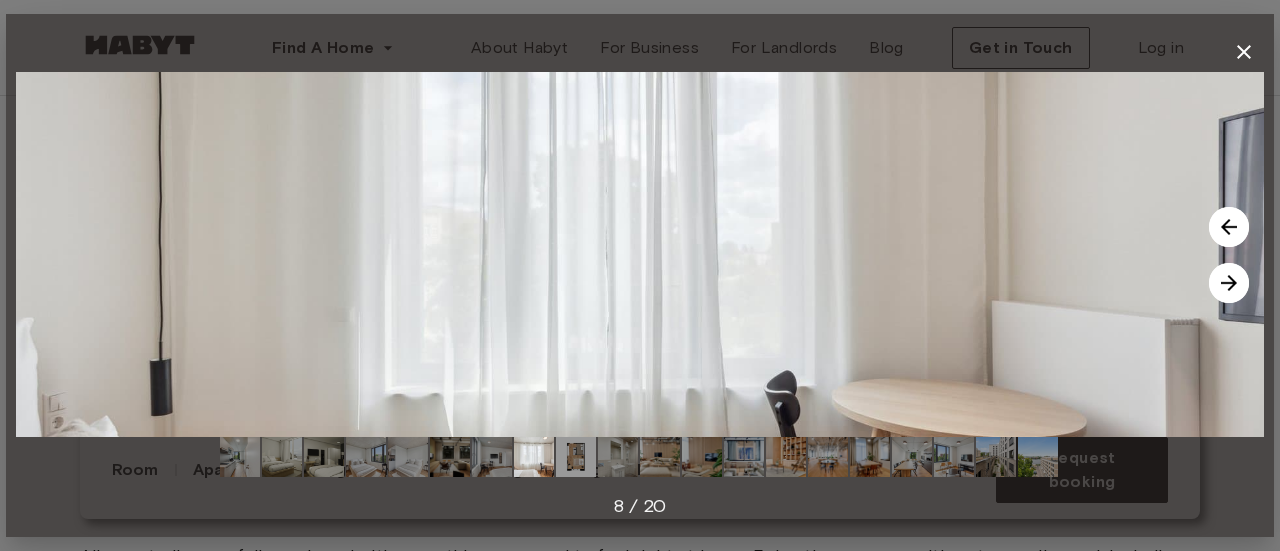 click at bounding box center (1229, 283) 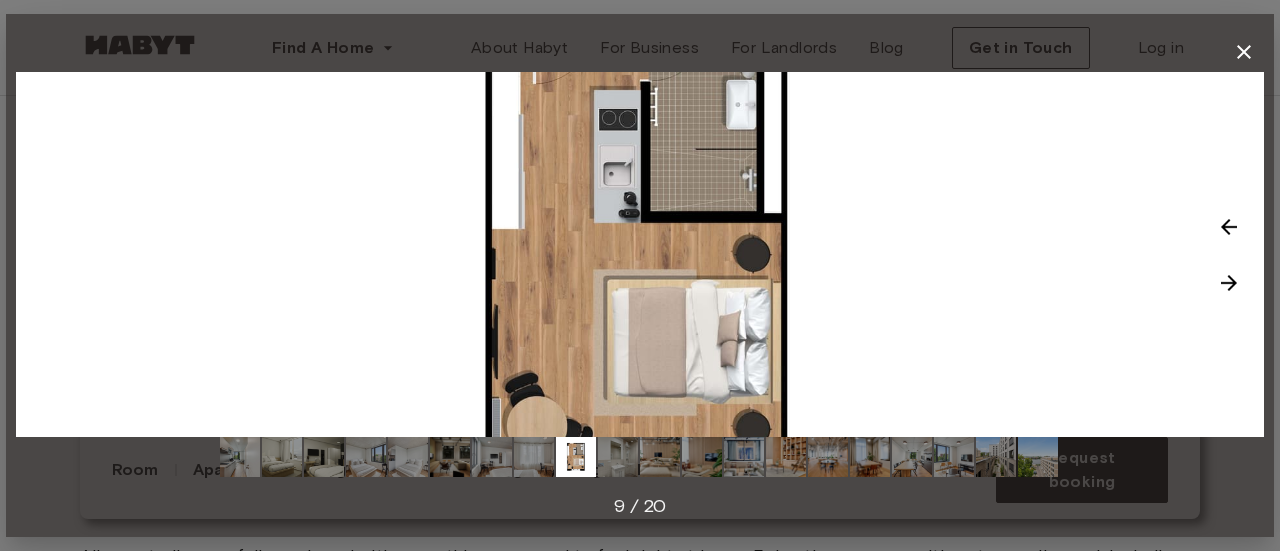 click at bounding box center (1229, 283) 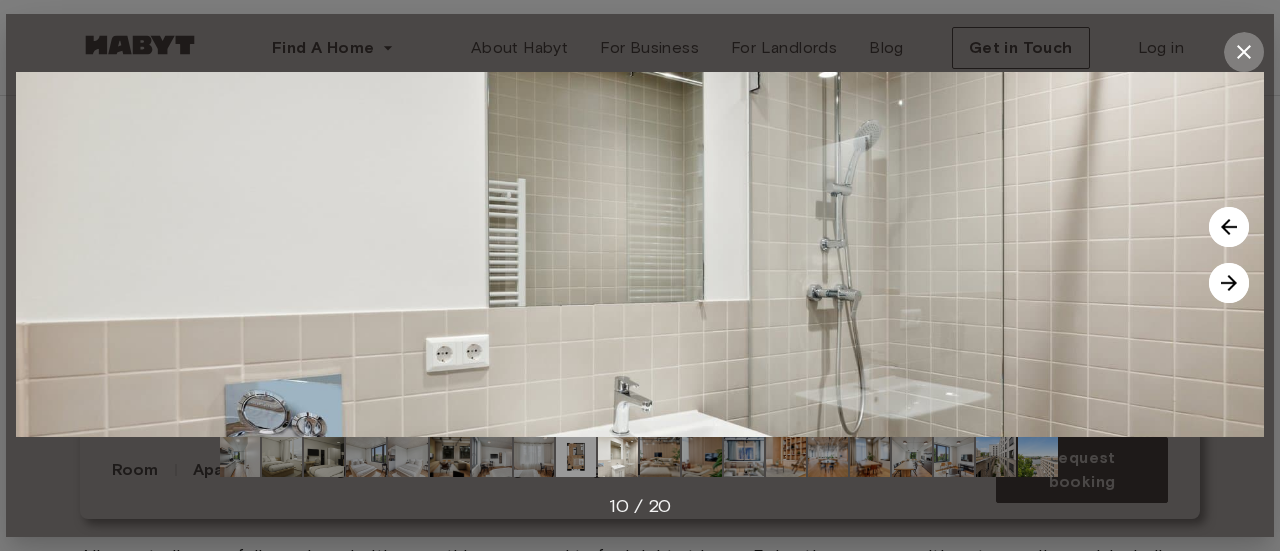 click 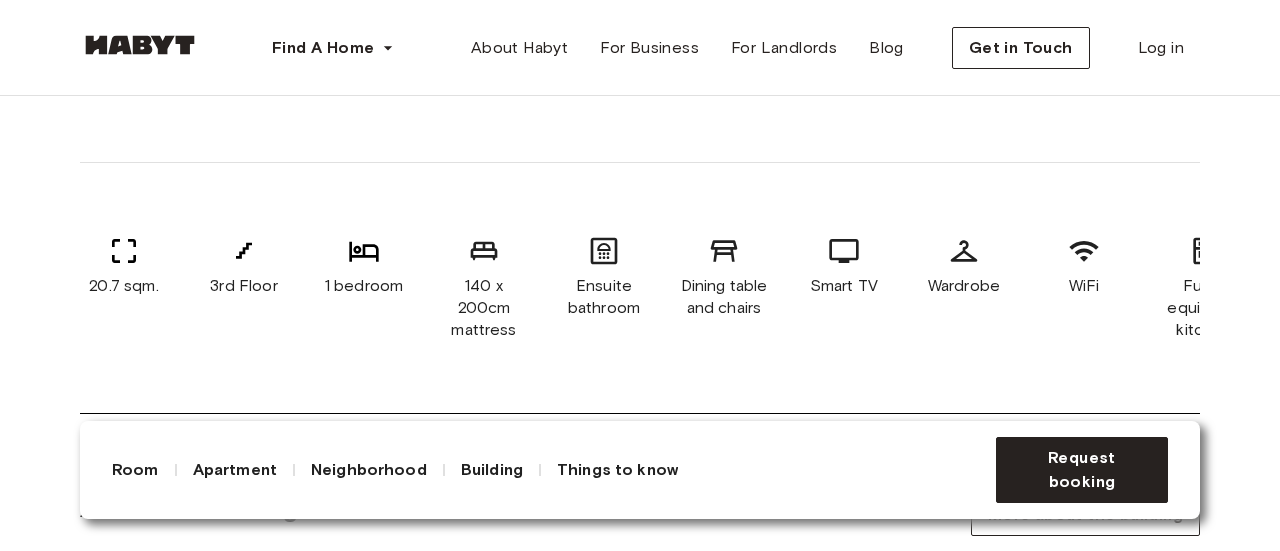 scroll, scrollTop: 949, scrollLeft: 0, axis: vertical 